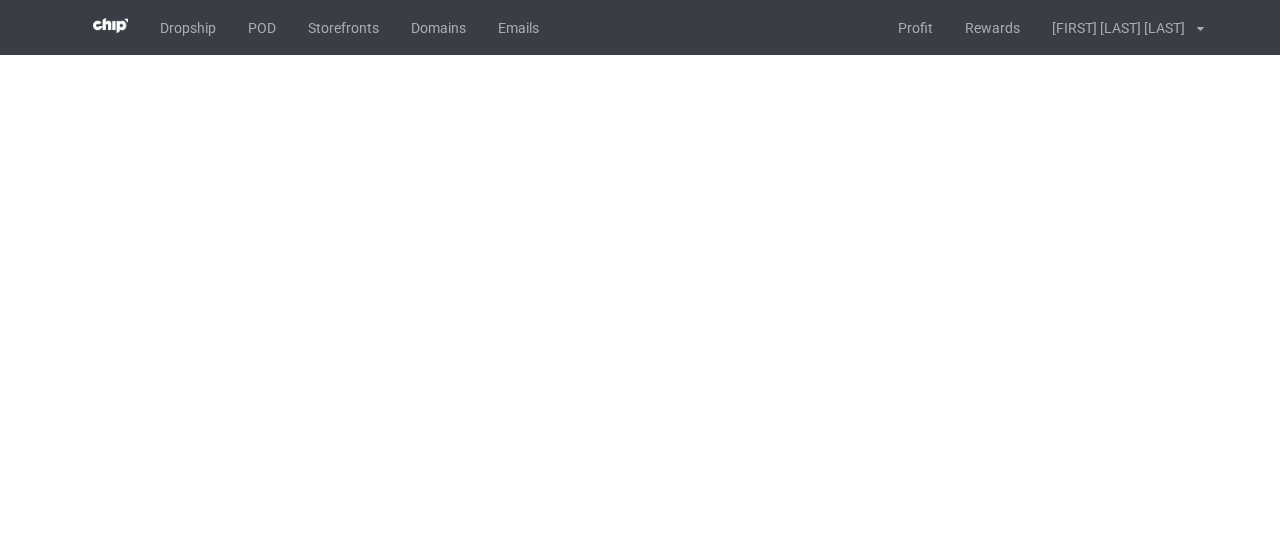 scroll, scrollTop: 0, scrollLeft: 0, axis: both 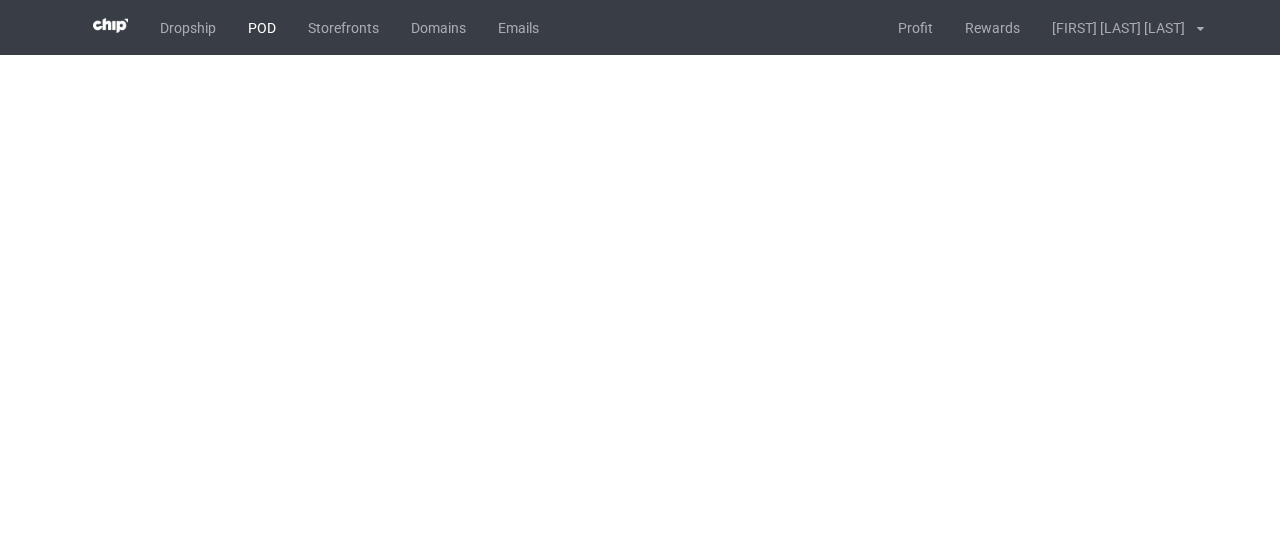 click on "POD" at bounding box center (262, 27) 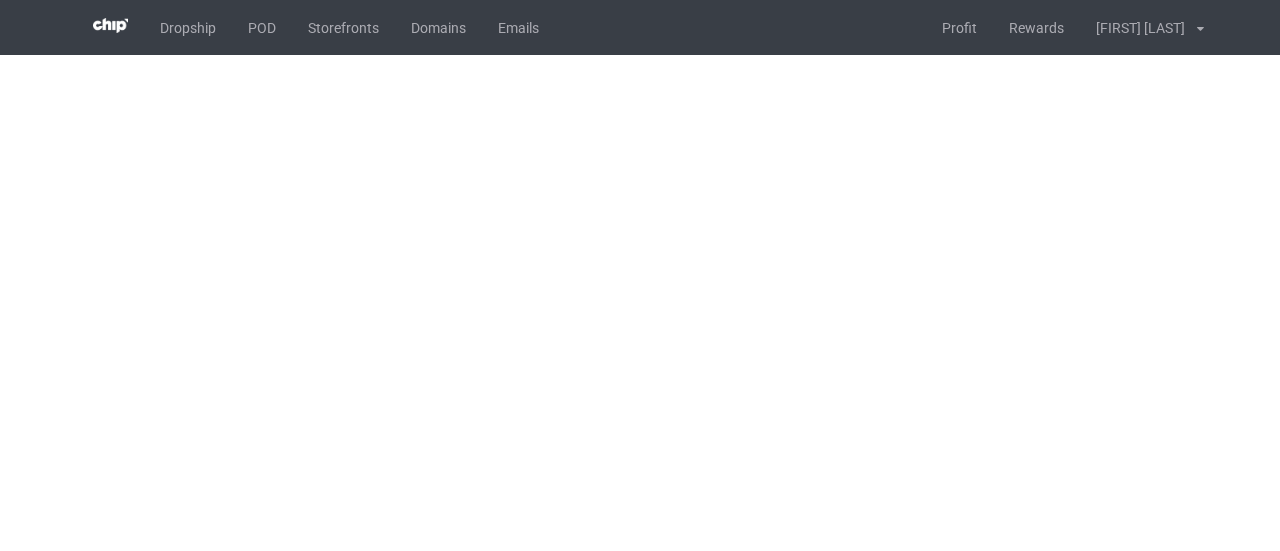 scroll, scrollTop: 0, scrollLeft: 0, axis: both 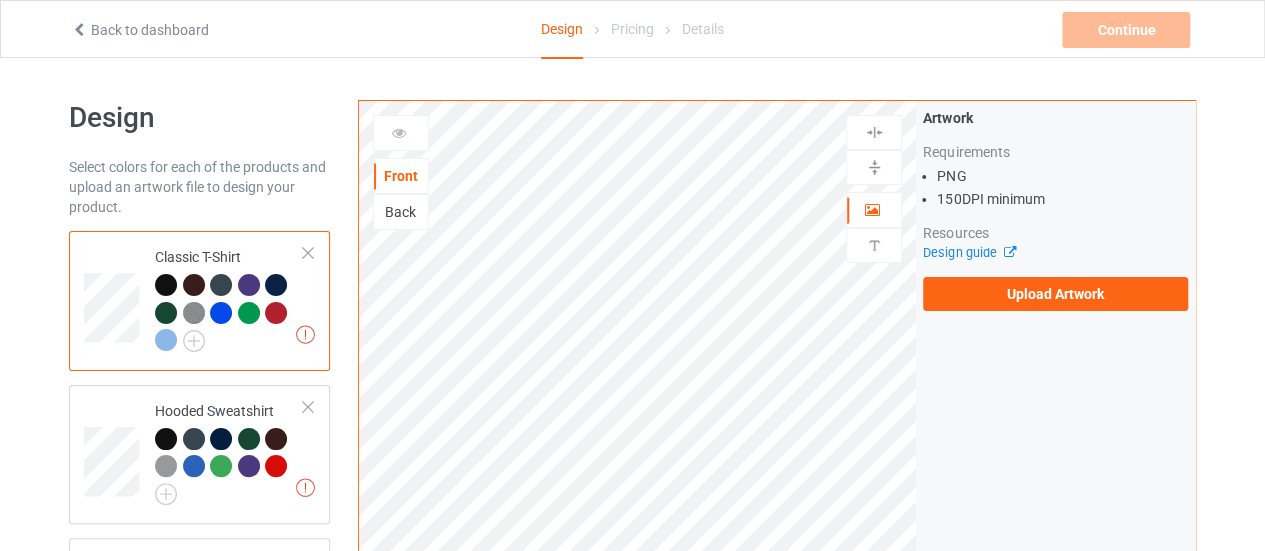click on "Artwork Requirements PNG 150  DPI minimum Resources Design guide Upload Artwork" at bounding box center (1055, 209) 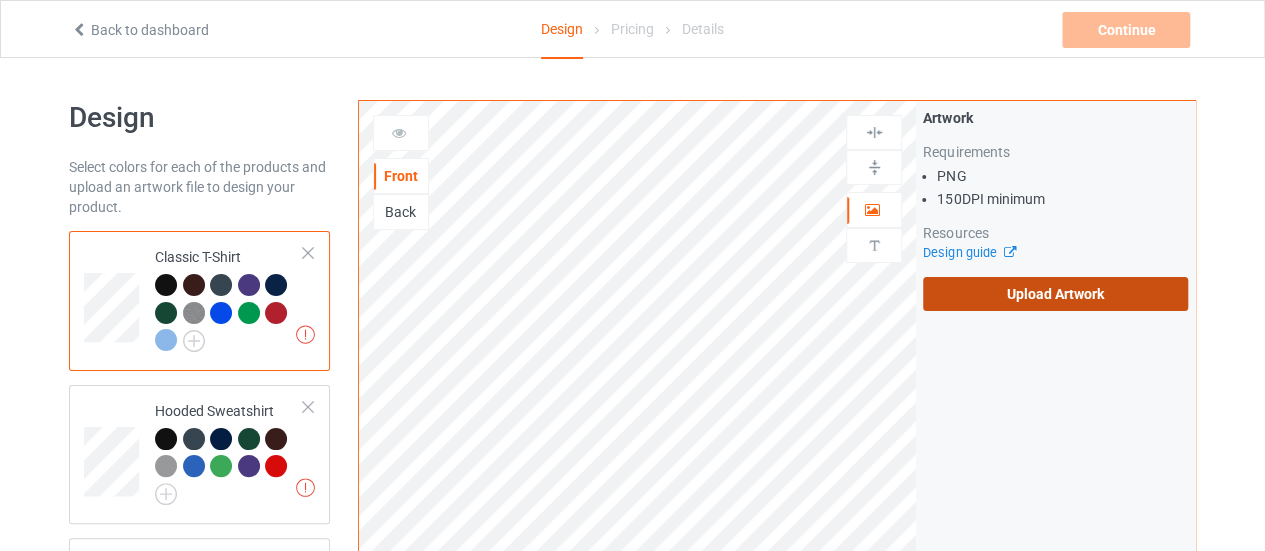 click on "Upload Artwork" at bounding box center [1055, 294] 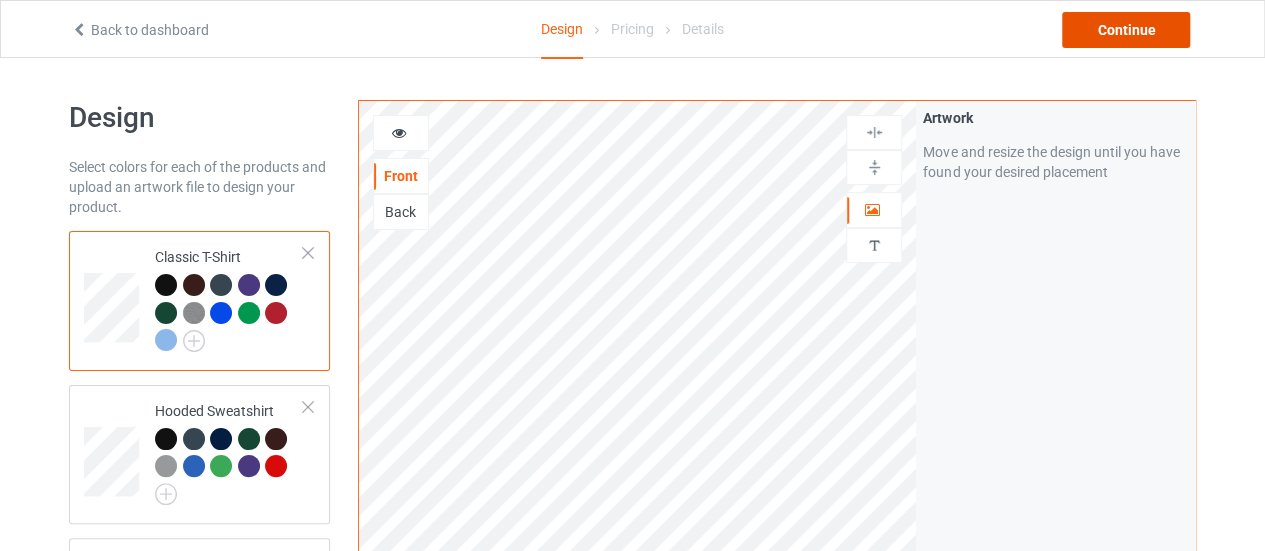 click on "Continue" at bounding box center (1126, 30) 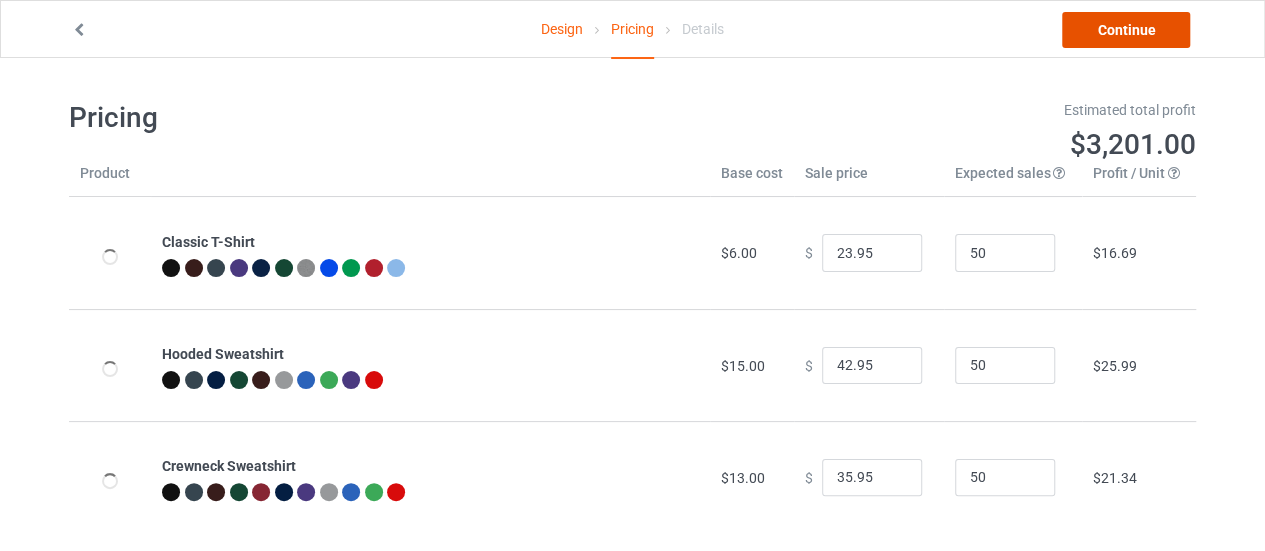 click on "Continue" at bounding box center [1126, 30] 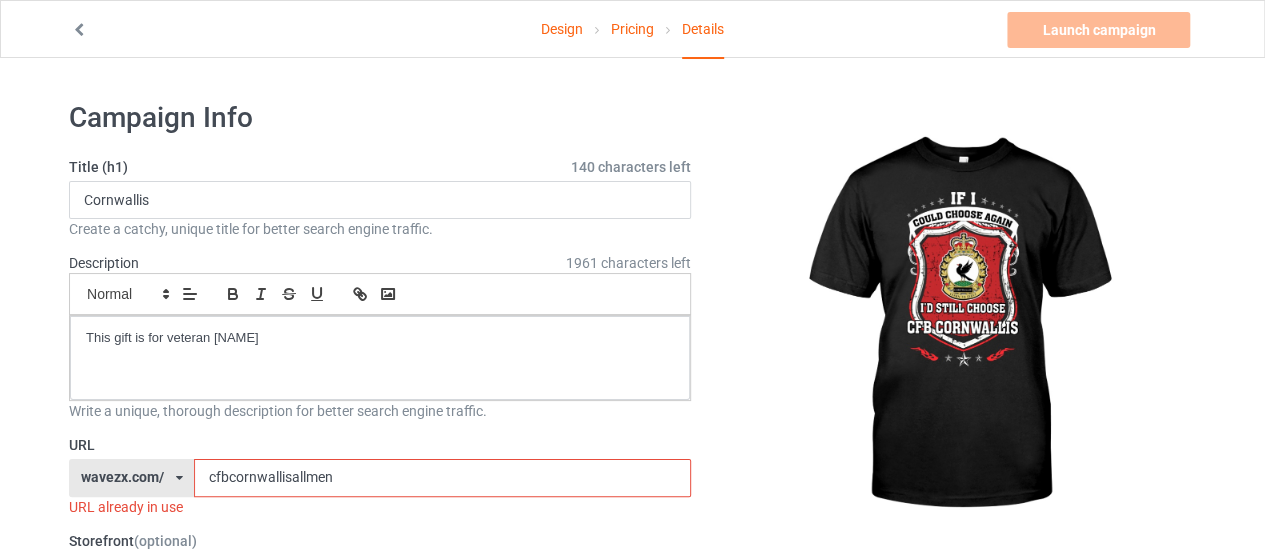 click on "cfbcornwallisallmen" at bounding box center (442, 478) 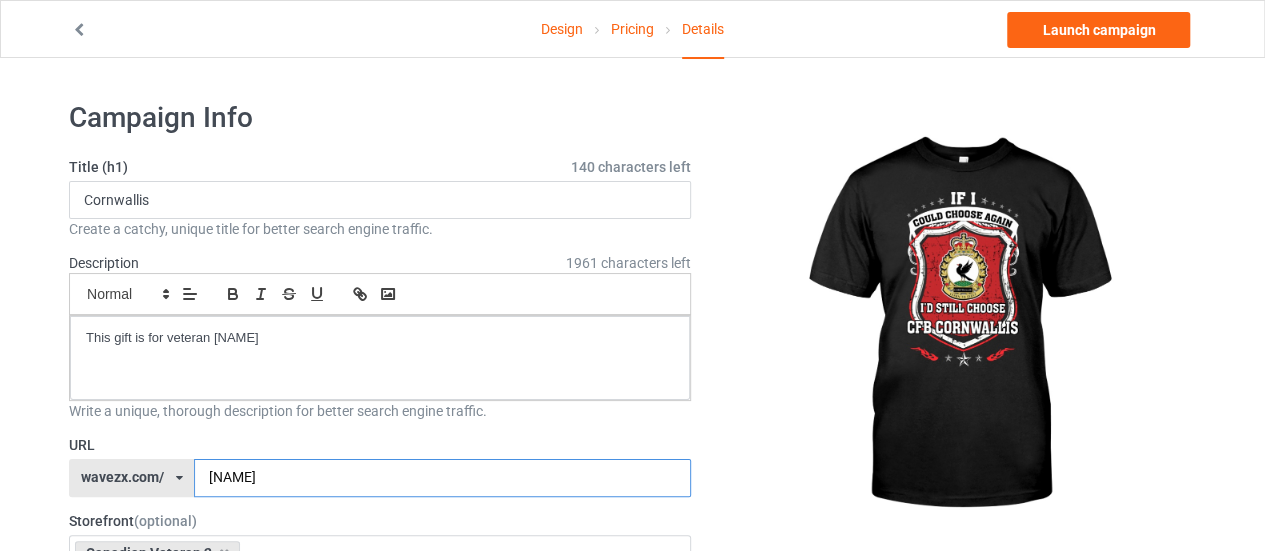 drag, startPoint x: 437, startPoint y: 479, endPoint x: 414, endPoint y: 480, distance: 23.021729 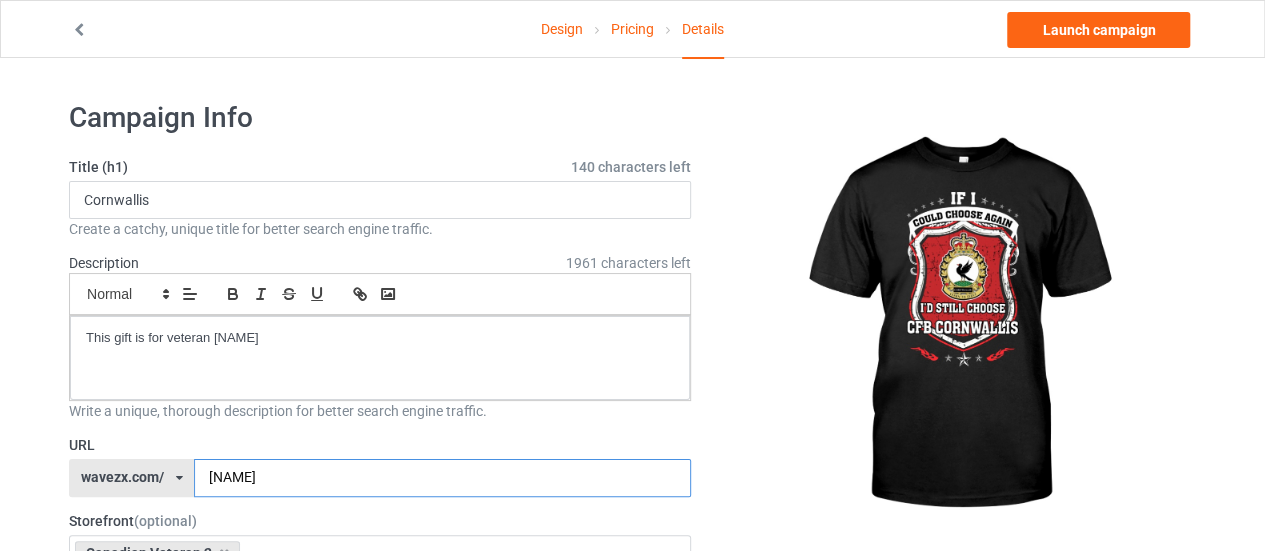 type on "[NAME]" 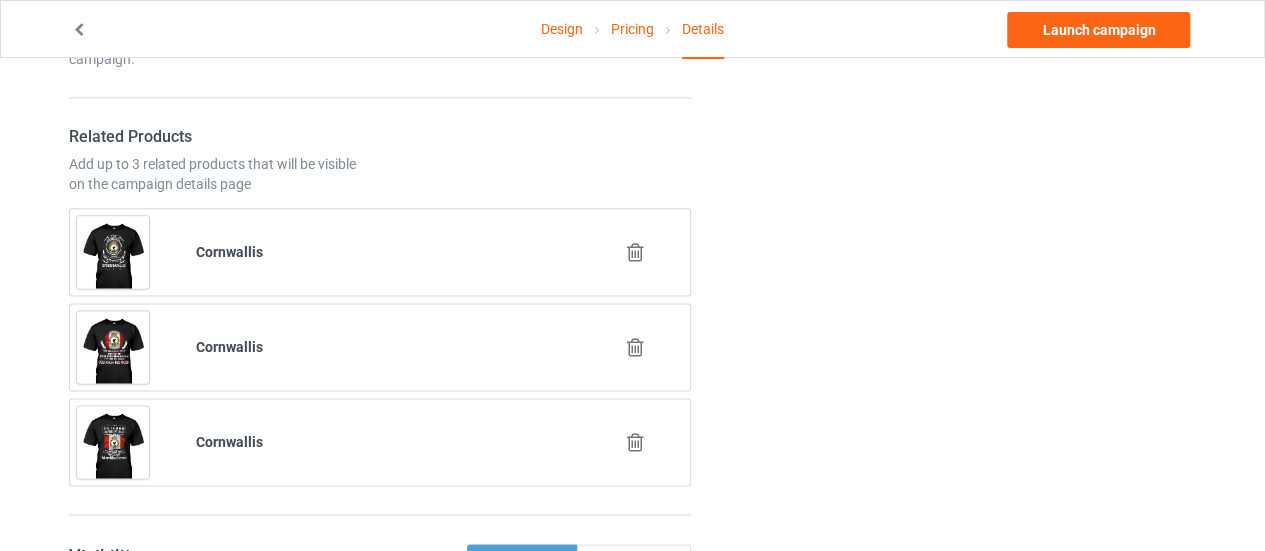 scroll, scrollTop: 1155, scrollLeft: 0, axis: vertical 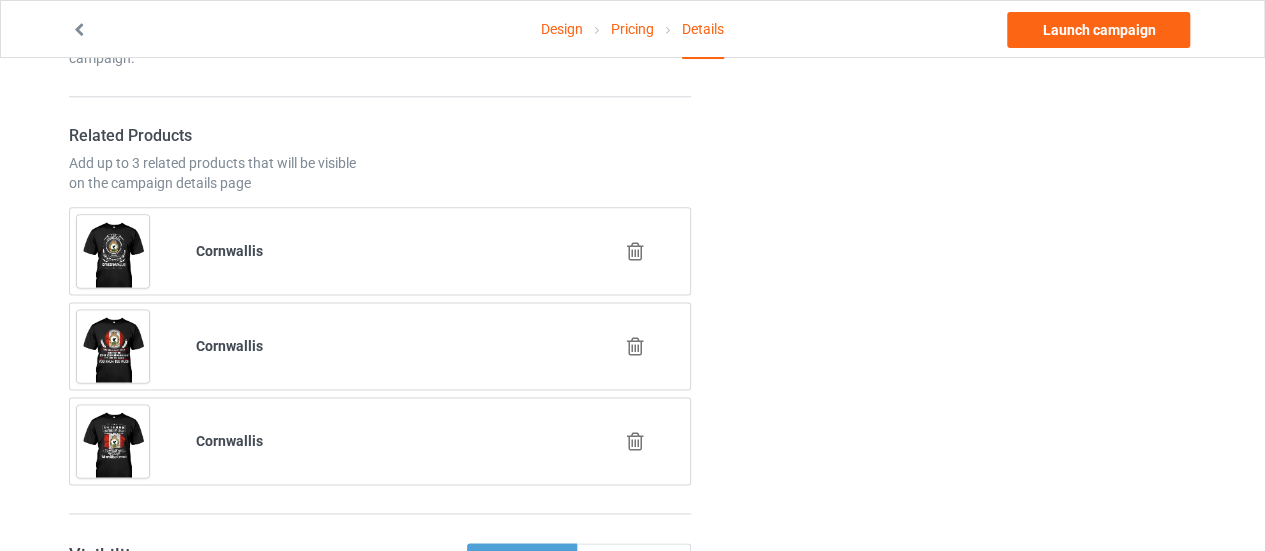 drag, startPoint x: 634, startPoint y: 435, endPoint x: 642, endPoint y: 363, distance: 72.443085 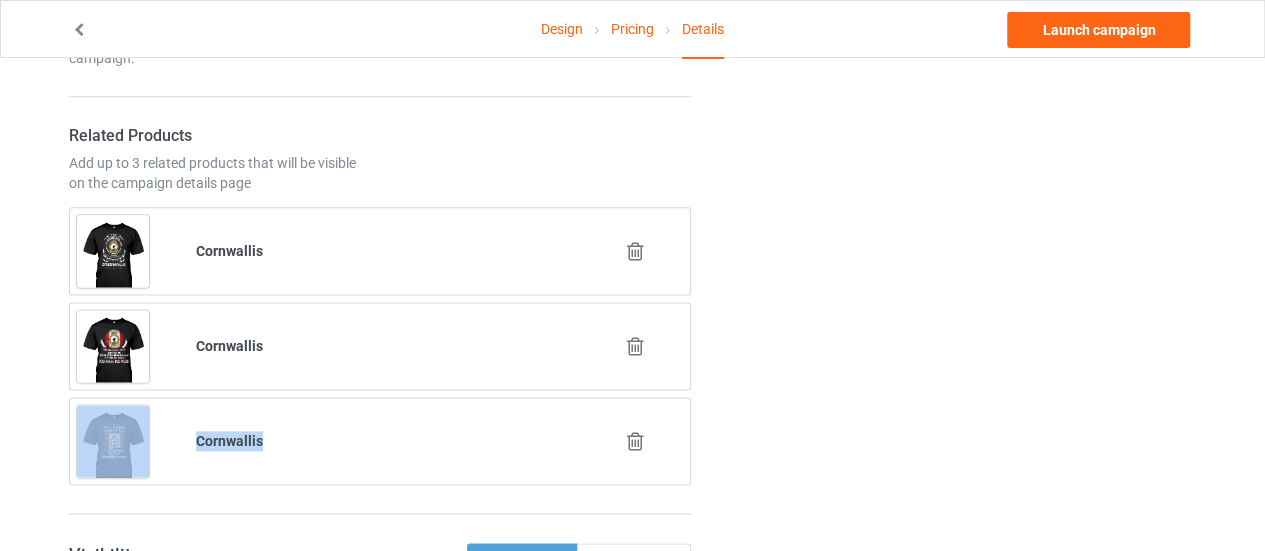 click at bounding box center (635, 346) 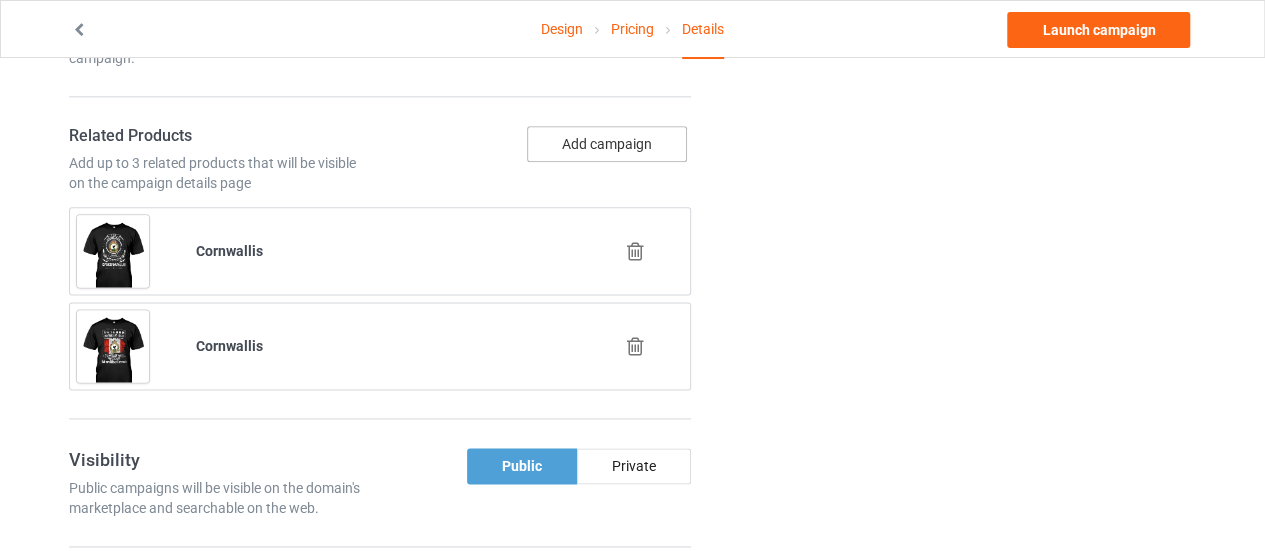 click on "Add campaign" at bounding box center [607, 144] 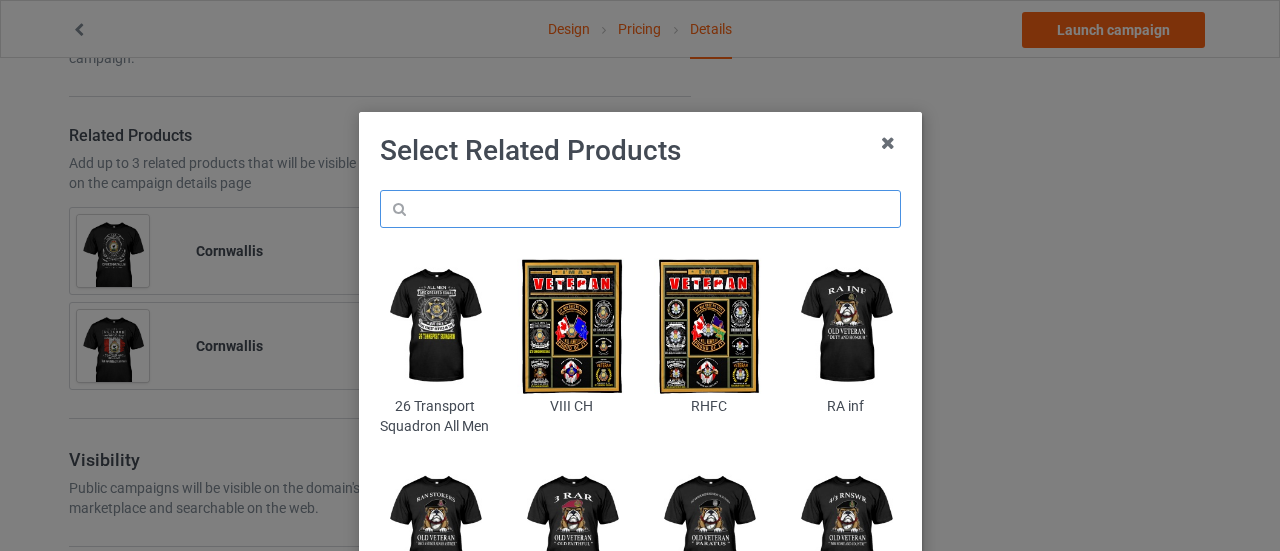 click at bounding box center [640, 209] 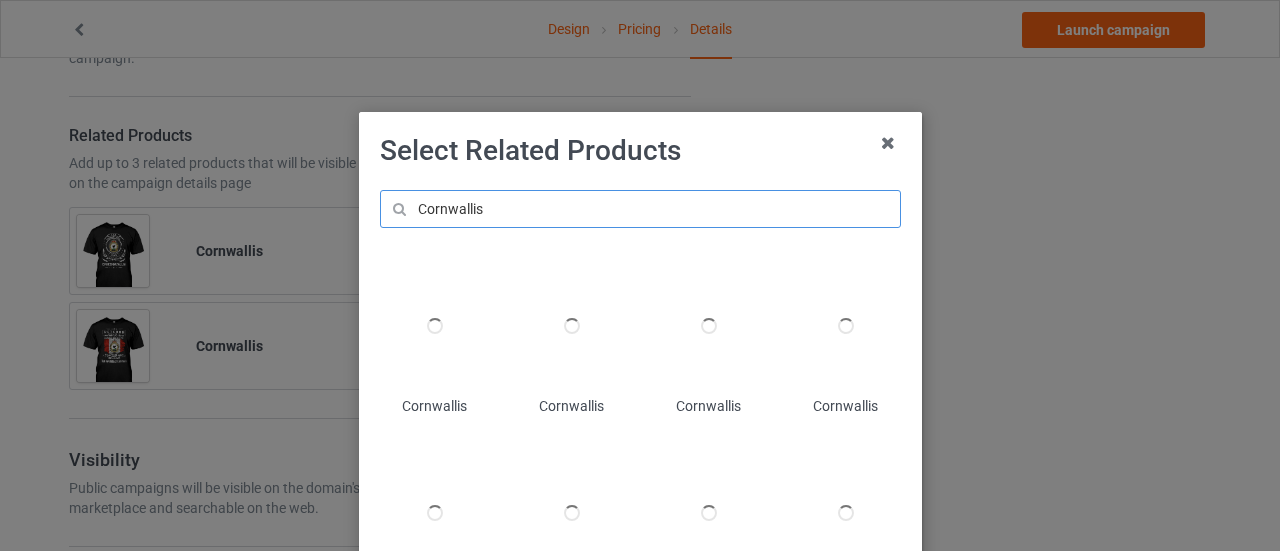 type on "Cornwallis" 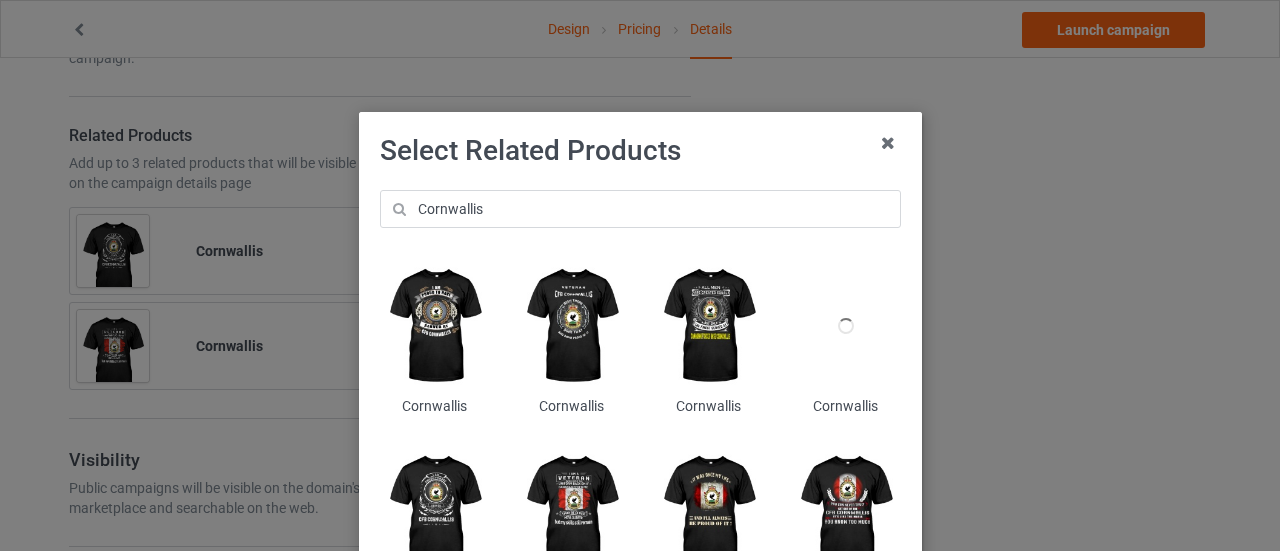 click at bounding box center [571, 326] 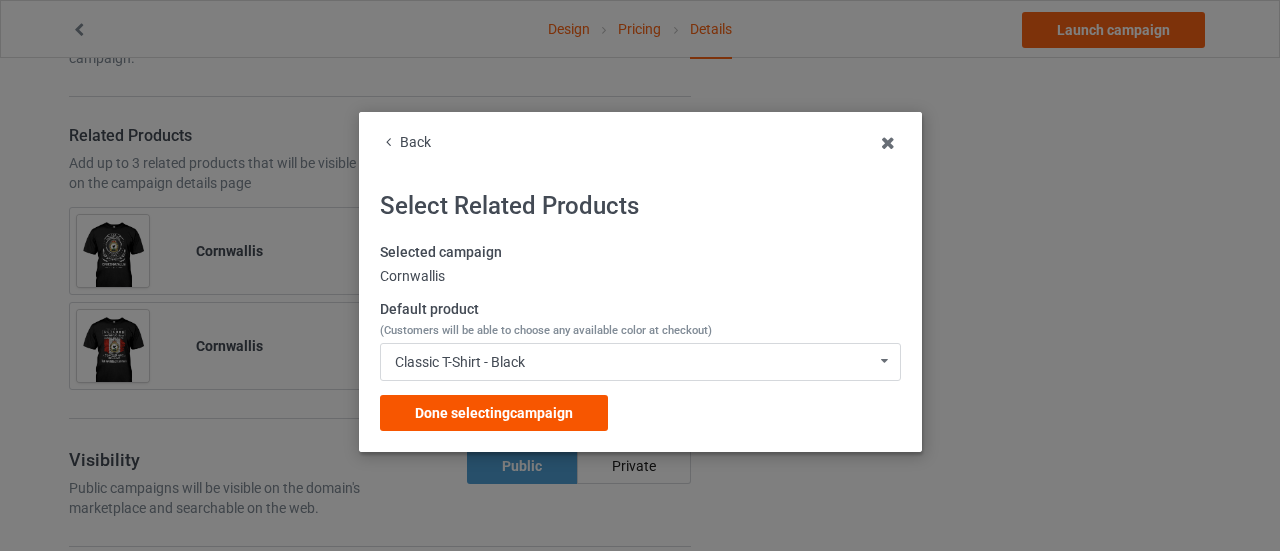 click on "Done selecting  campaign" at bounding box center [494, 413] 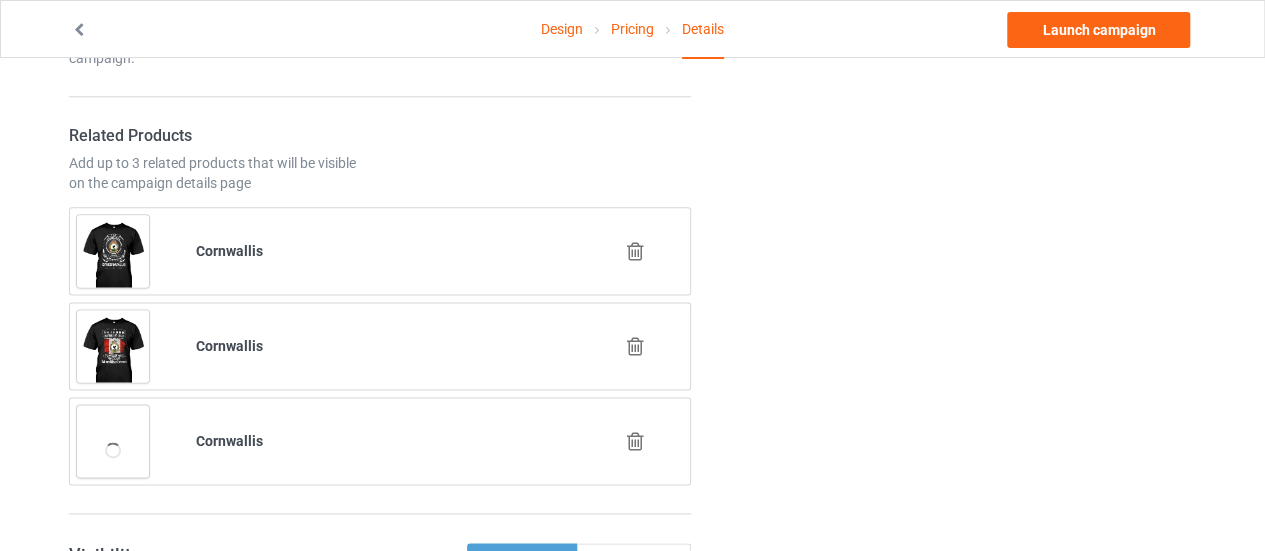 click at bounding box center [635, 251] 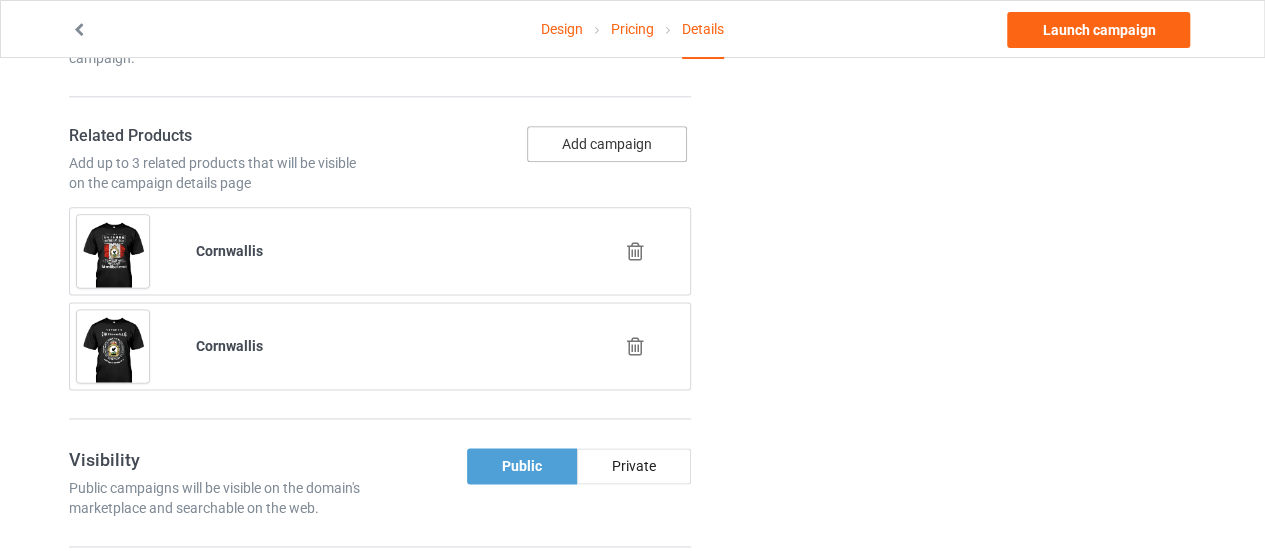 click on "Add campaign" at bounding box center [607, 144] 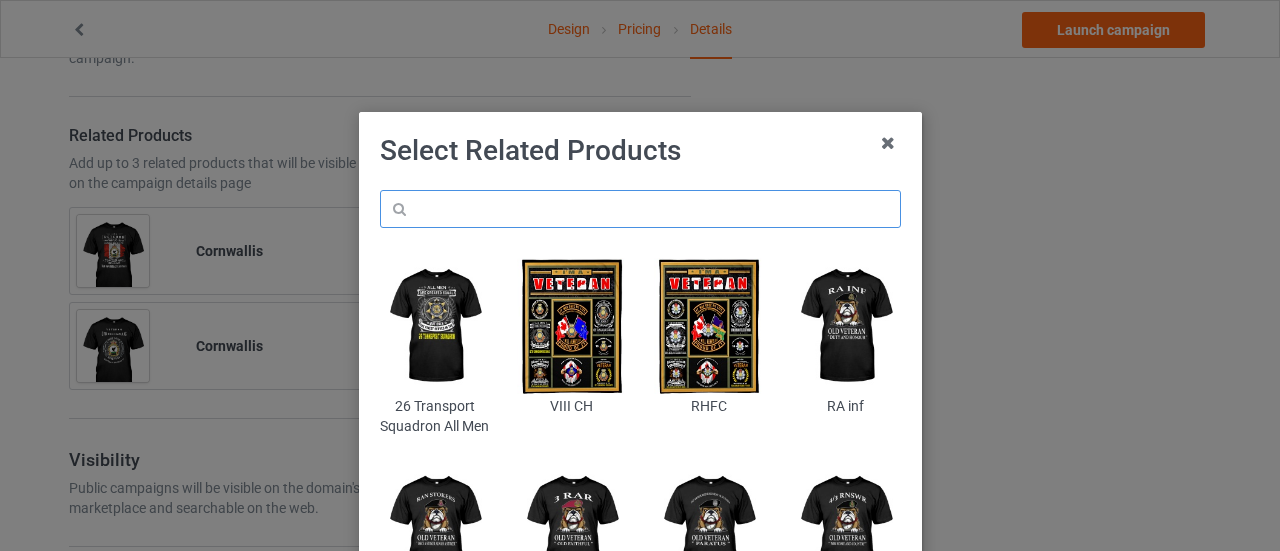click at bounding box center (640, 209) 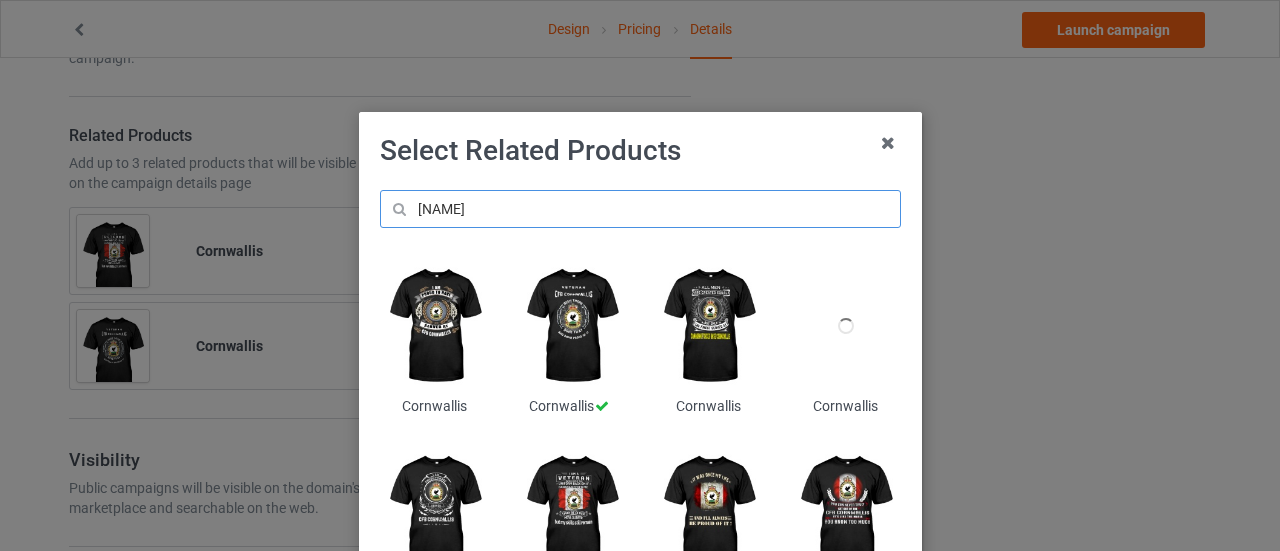 type on "[NAME]" 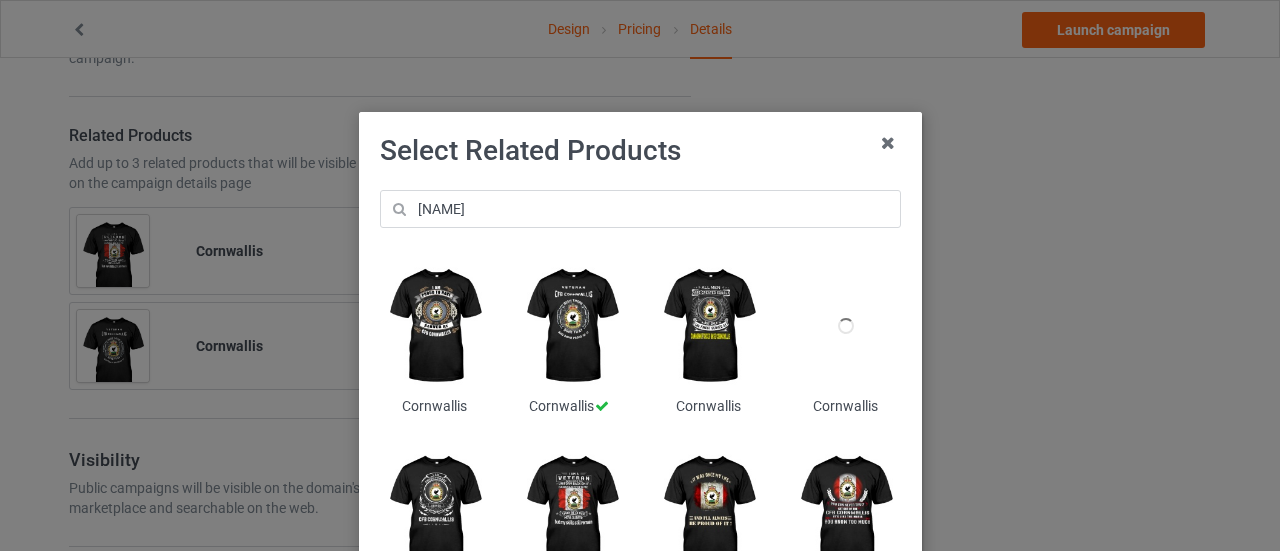 click at bounding box center [434, 326] 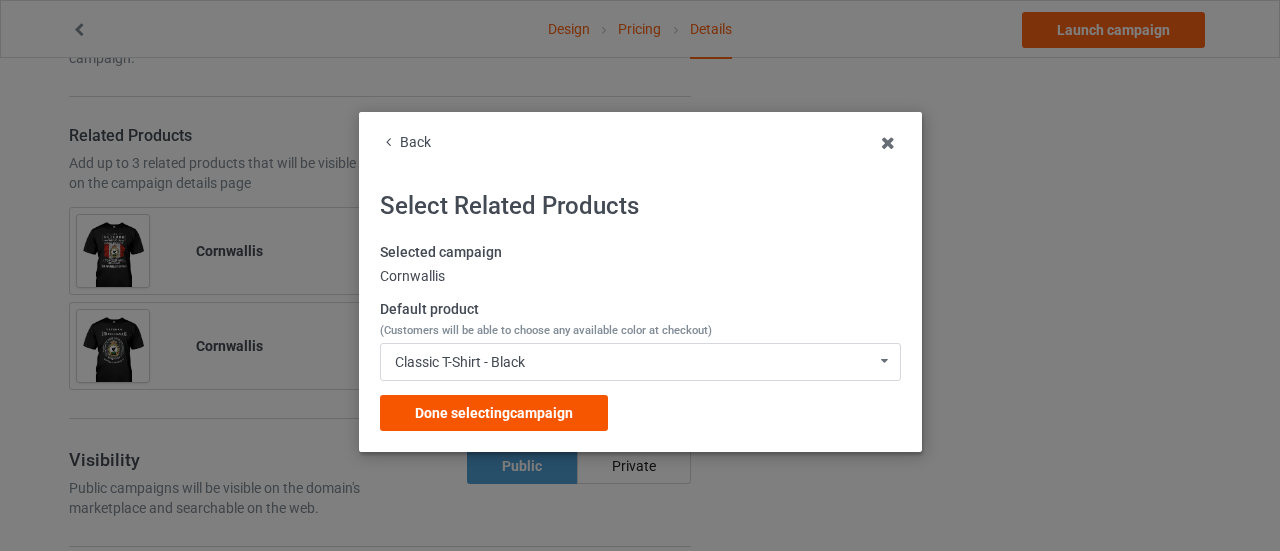 click on "Done selecting  campaign" at bounding box center (494, 413) 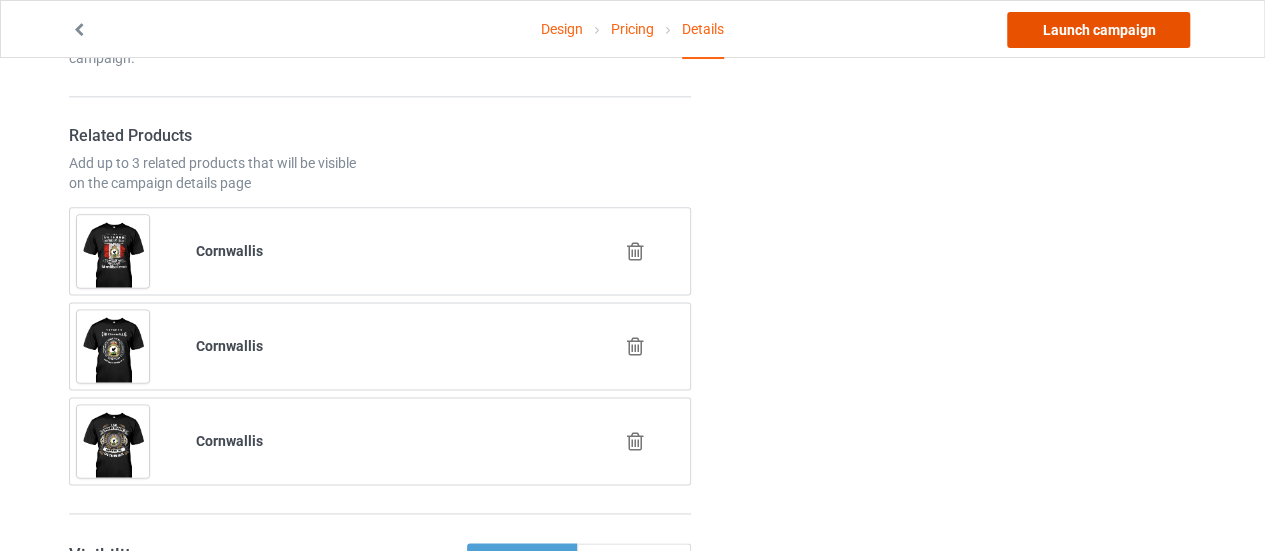 click on "Launch campaign" at bounding box center (1098, 30) 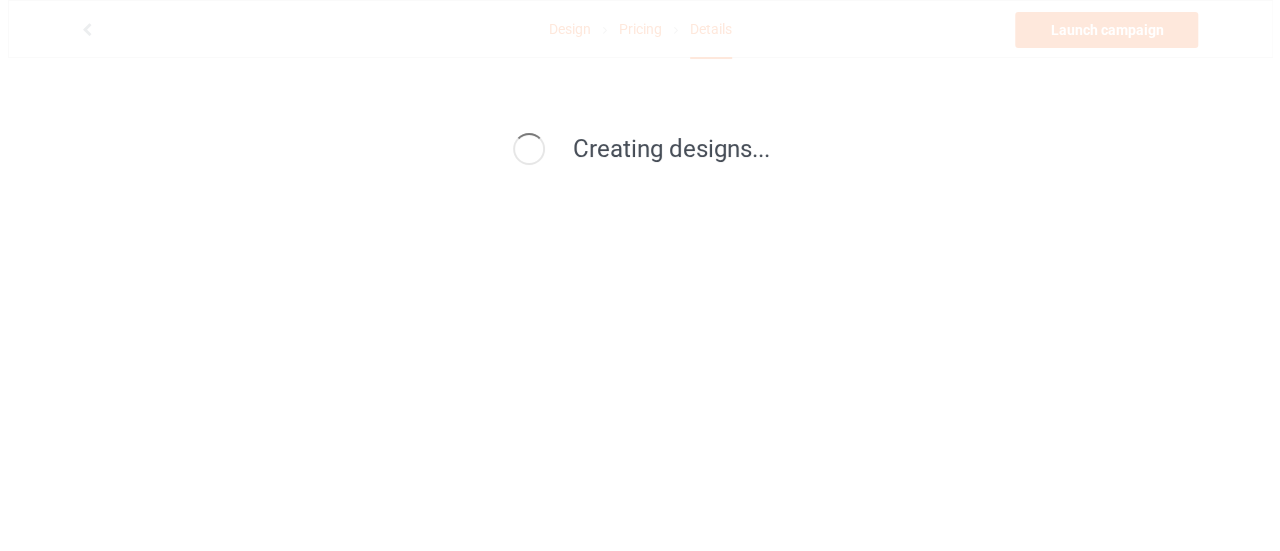 scroll, scrollTop: 0, scrollLeft: 0, axis: both 